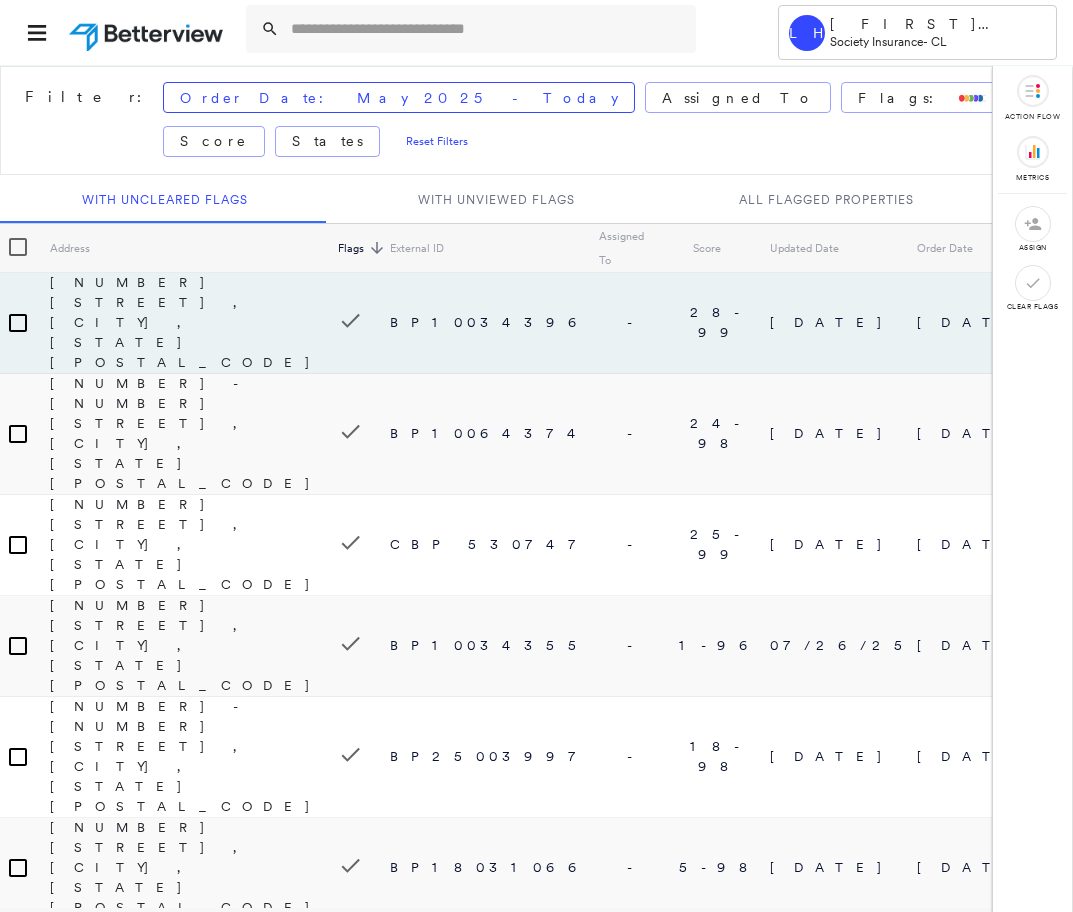 scroll, scrollTop: 0, scrollLeft: 0, axis: both 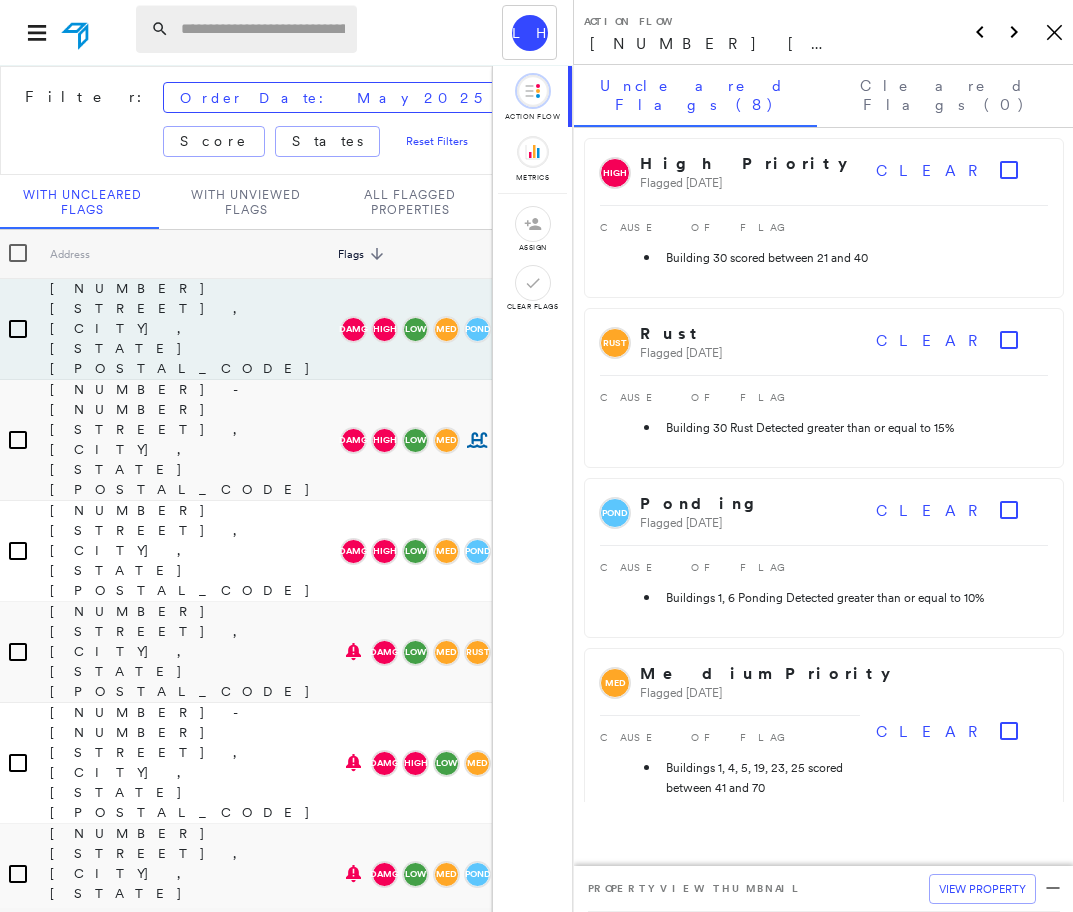 click at bounding box center [263, 29] 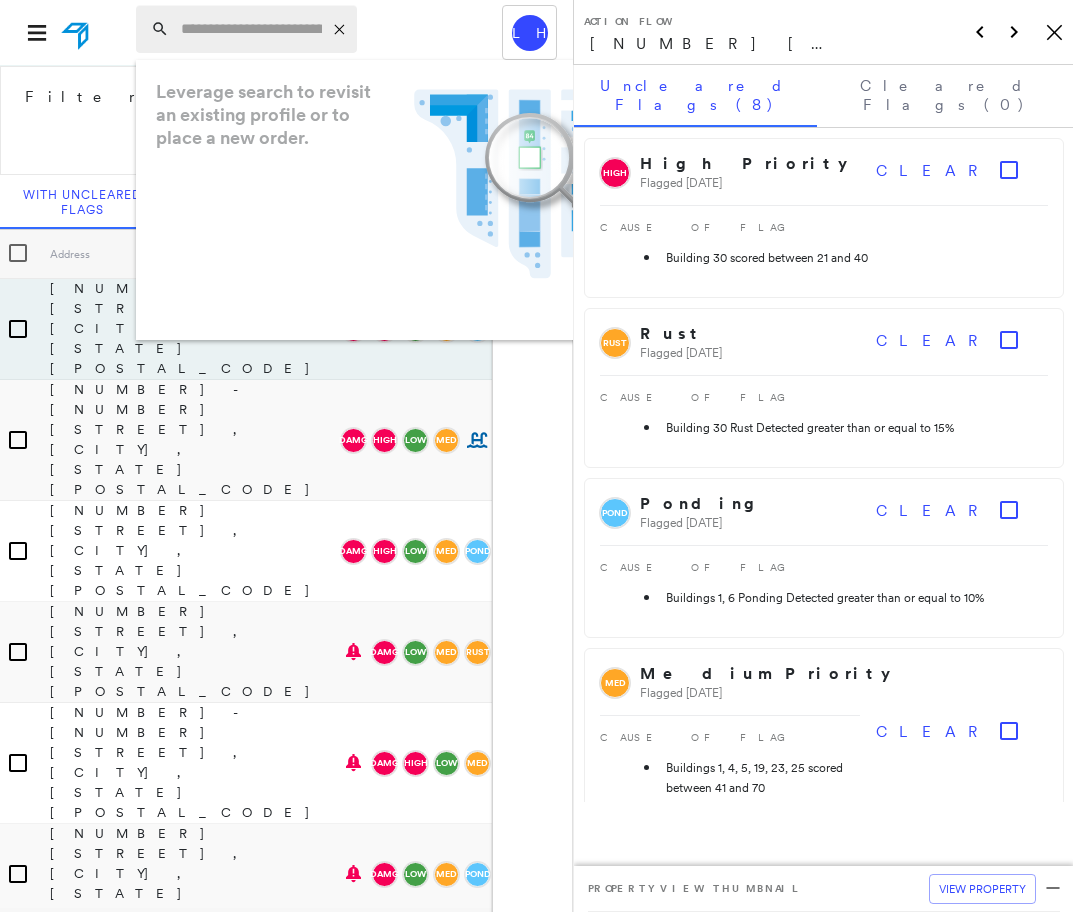 paste on "**********" 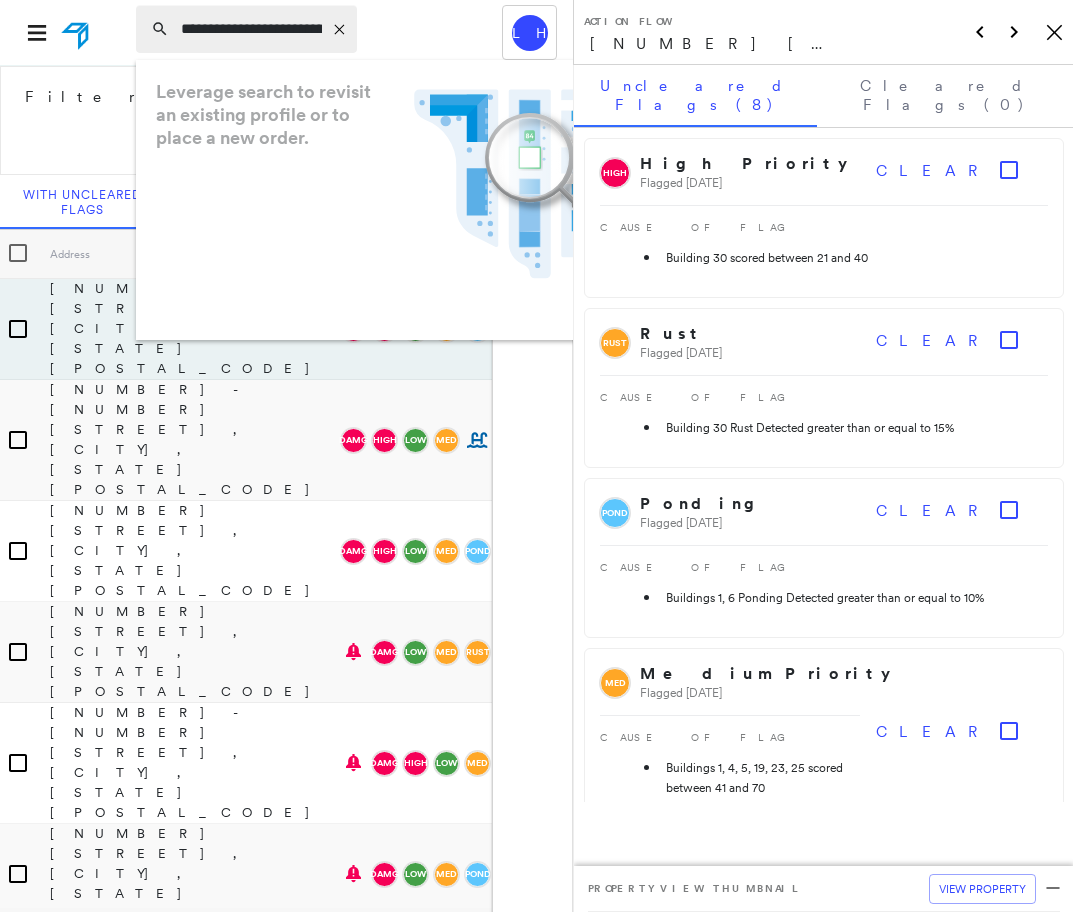 scroll, scrollTop: 0, scrollLeft: 79, axis: horizontal 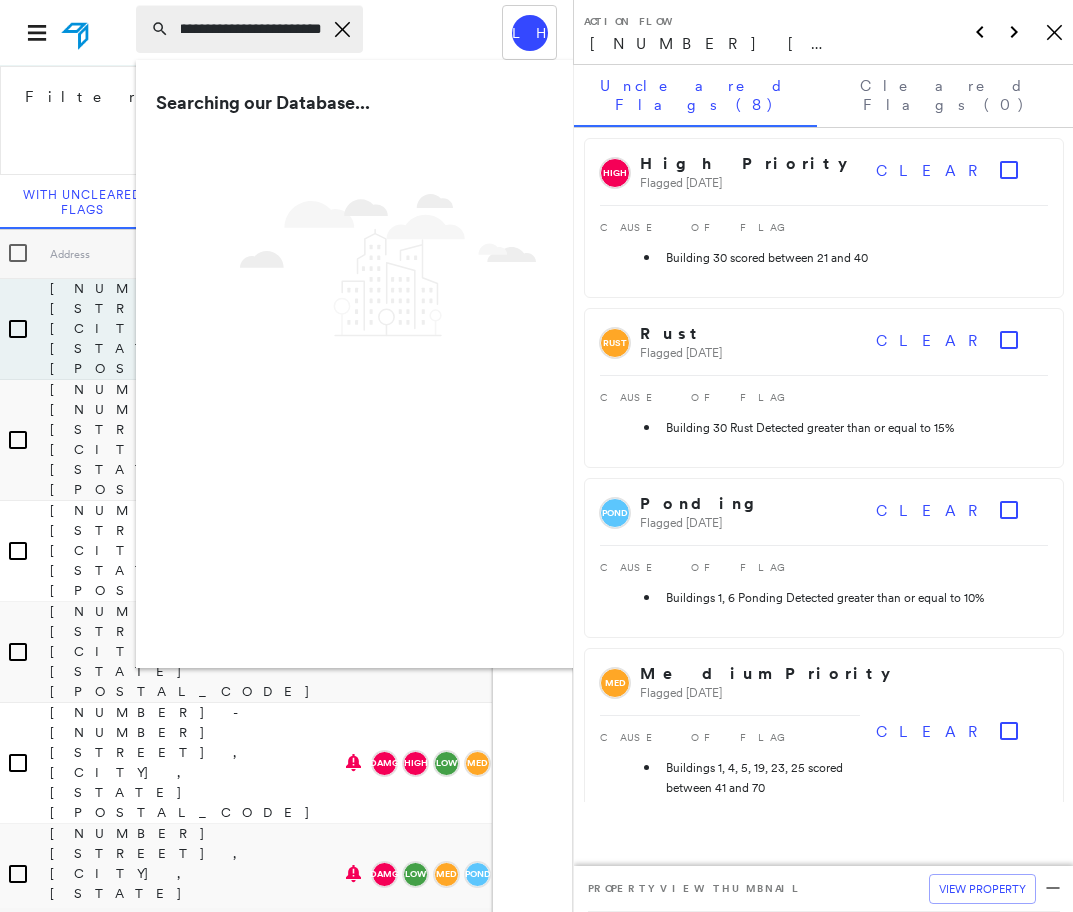 type on "**********" 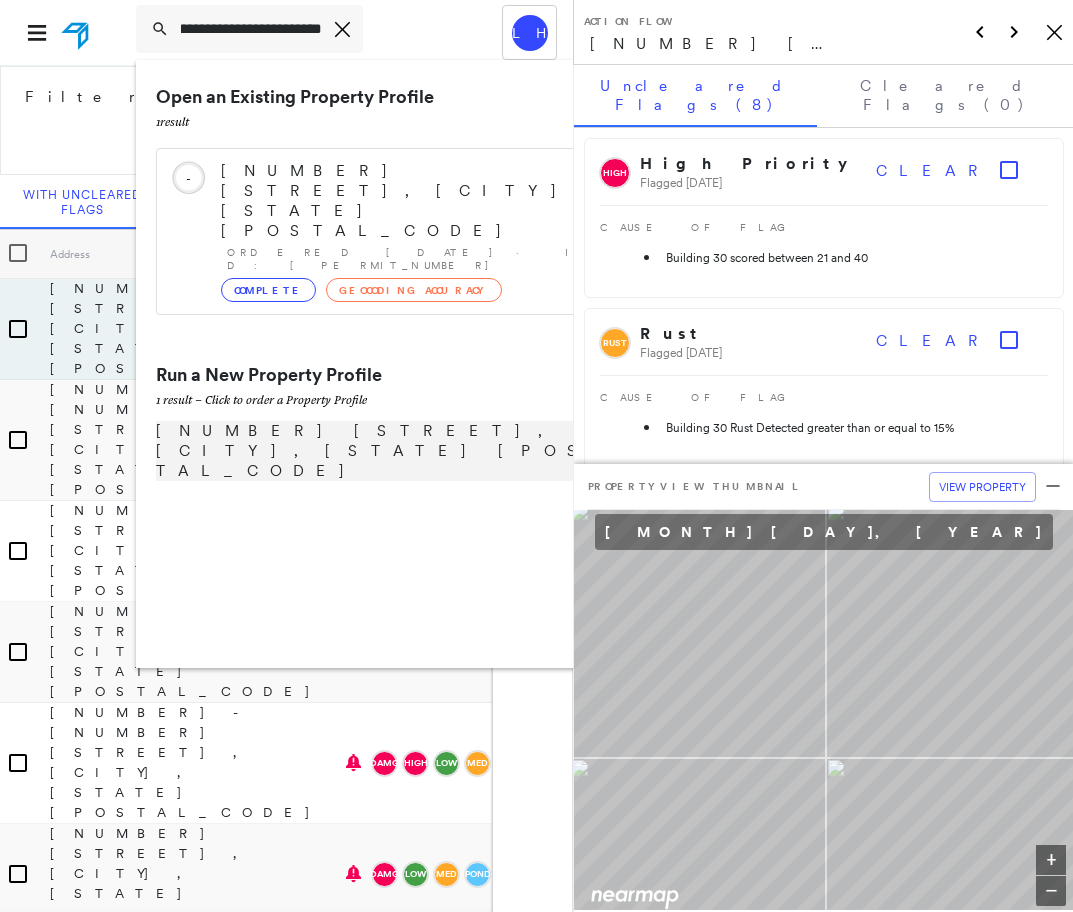 click on "[NUMBER] [STREET], [CITY], [STATE] [POSTAL_CODE]" at bounding box center [381, 451] 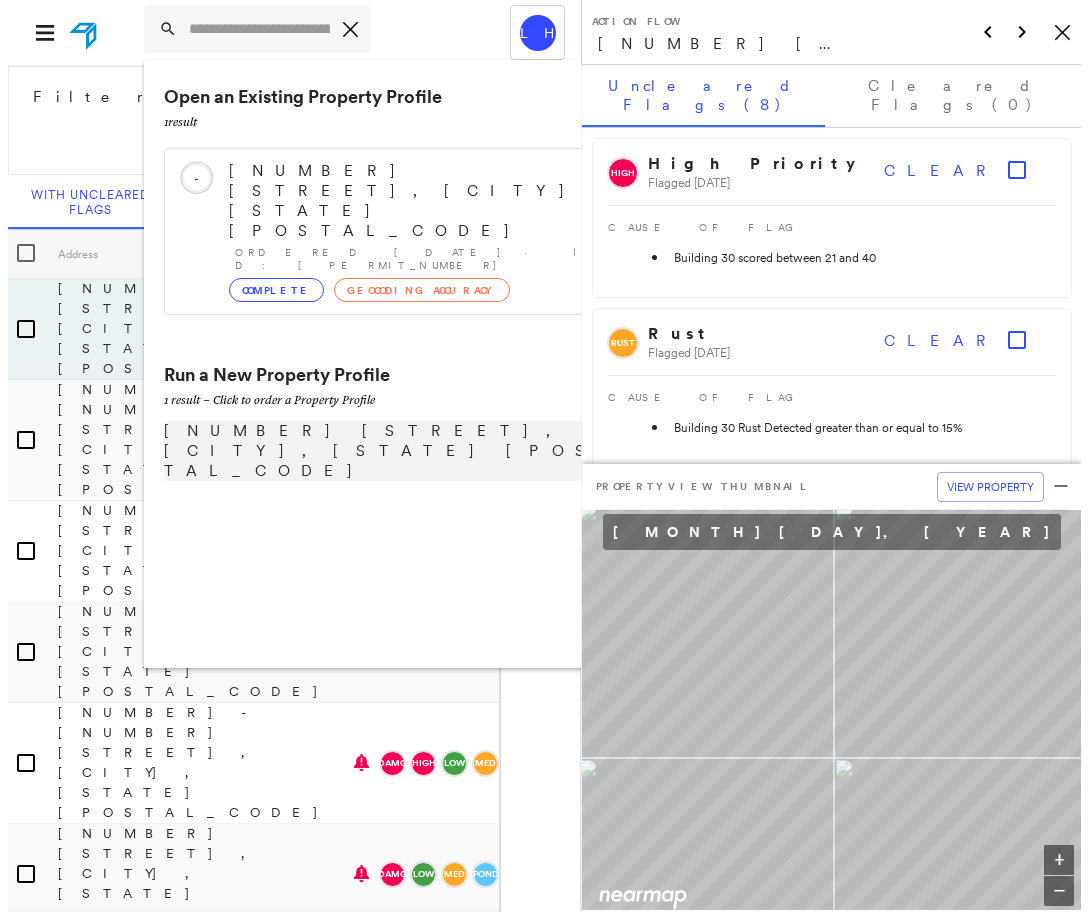 scroll, scrollTop: 0, scrollLeft: 0, axis: both 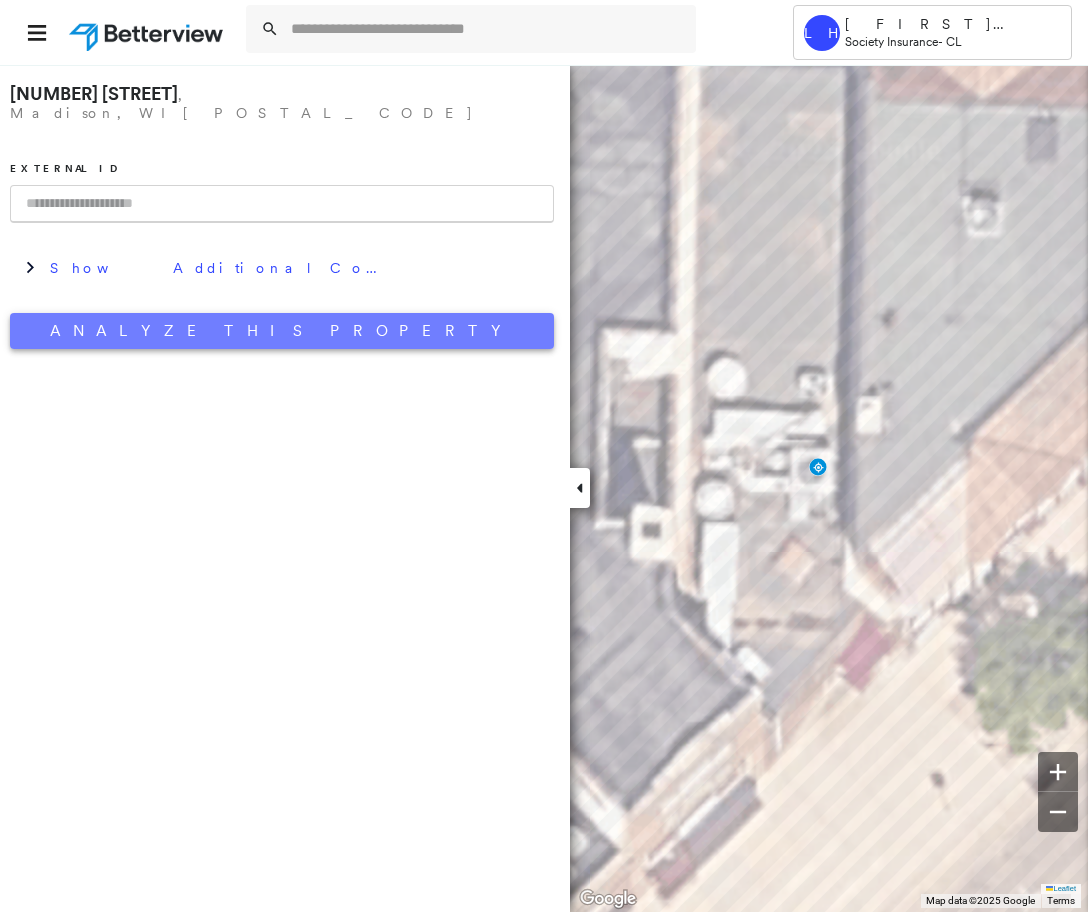 click on "Analyze This Property" at bounding box center [282, 331] 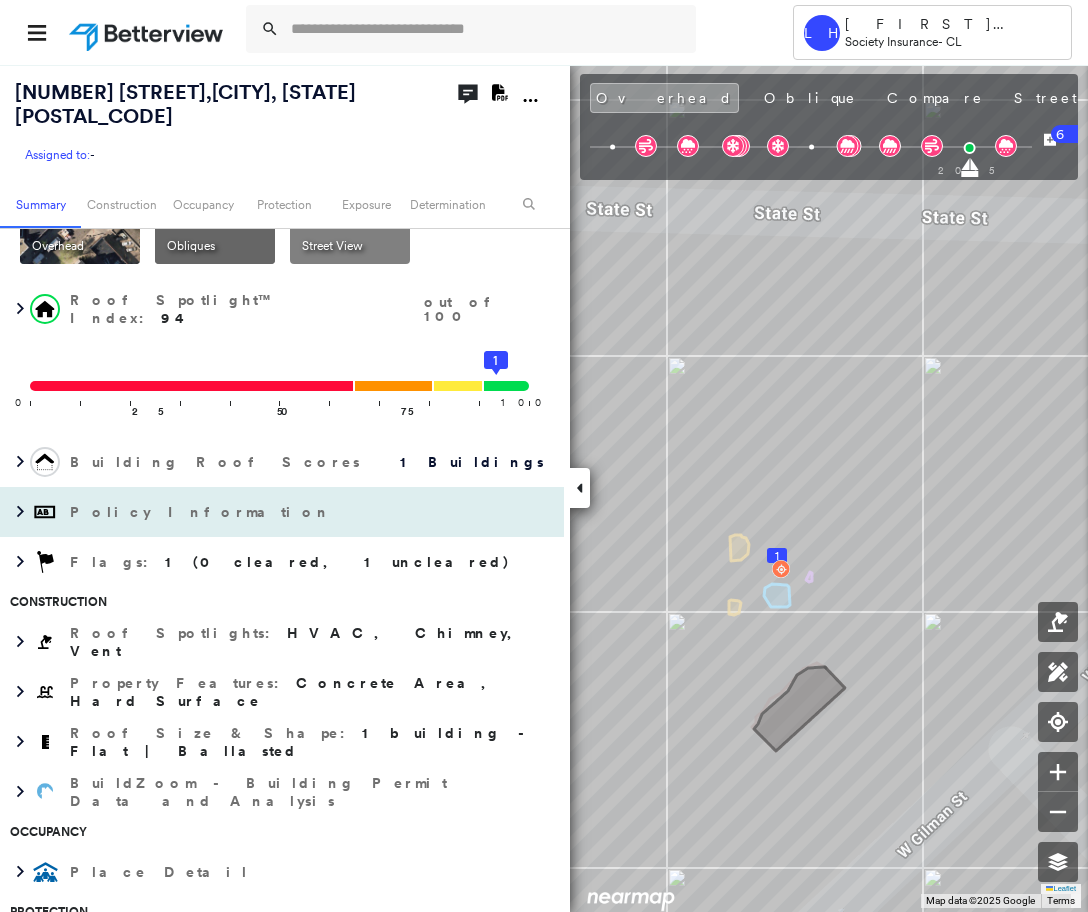 scroll, scrollTop: 200, scrollLeft: 0, axis: vertical 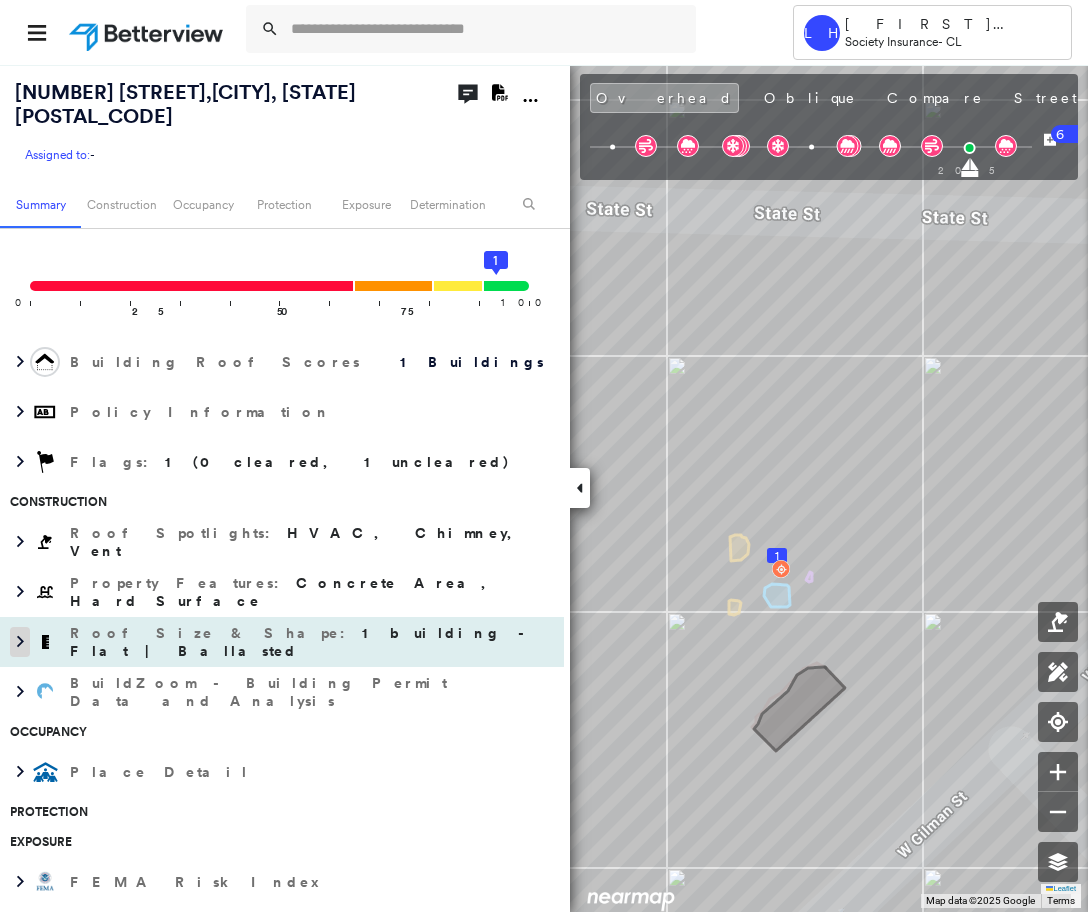 click 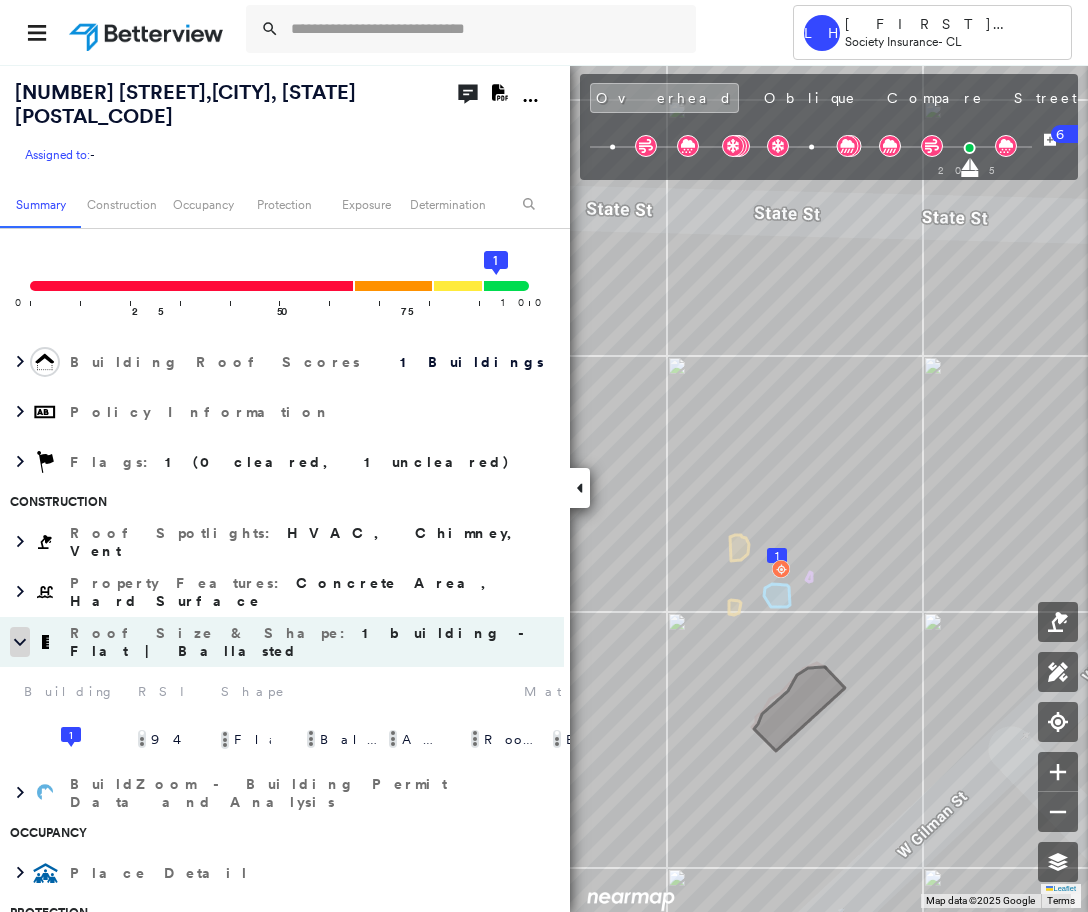 click 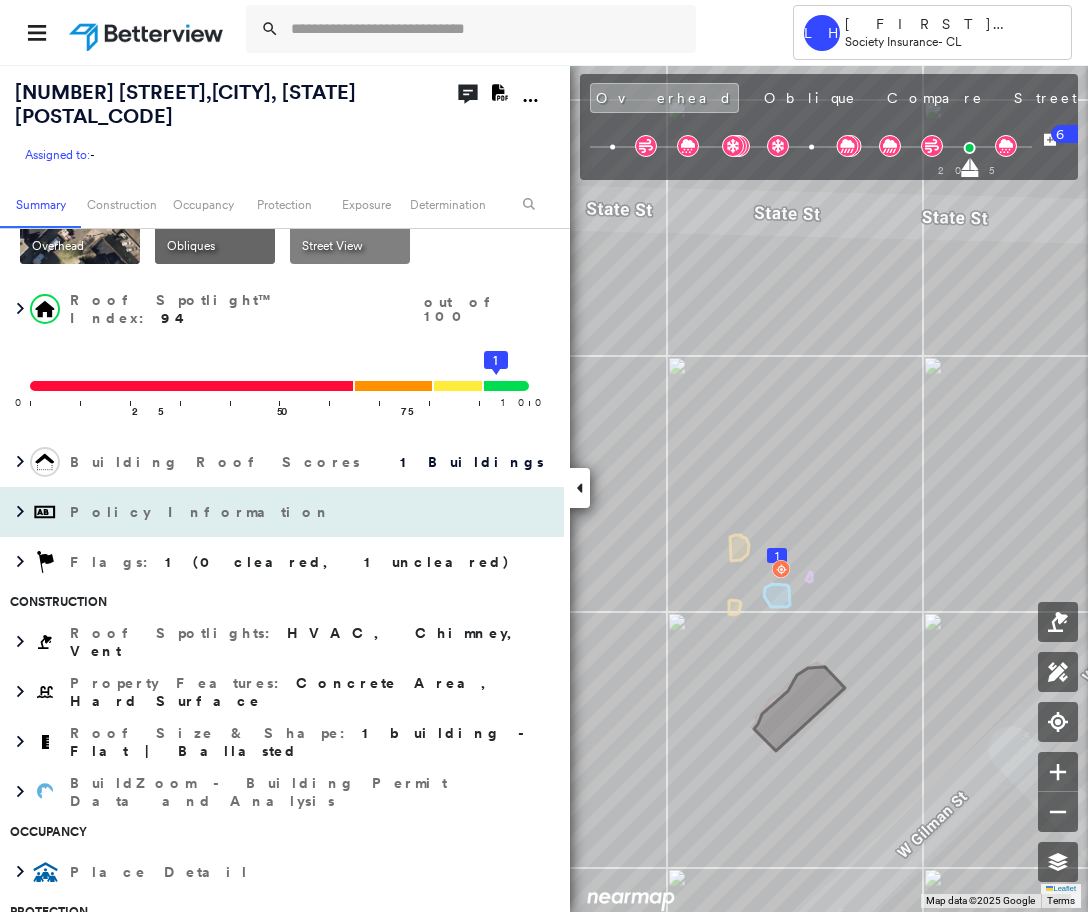 scroll, scrollTop: 200, scrollLeft: 0, axis: vertical 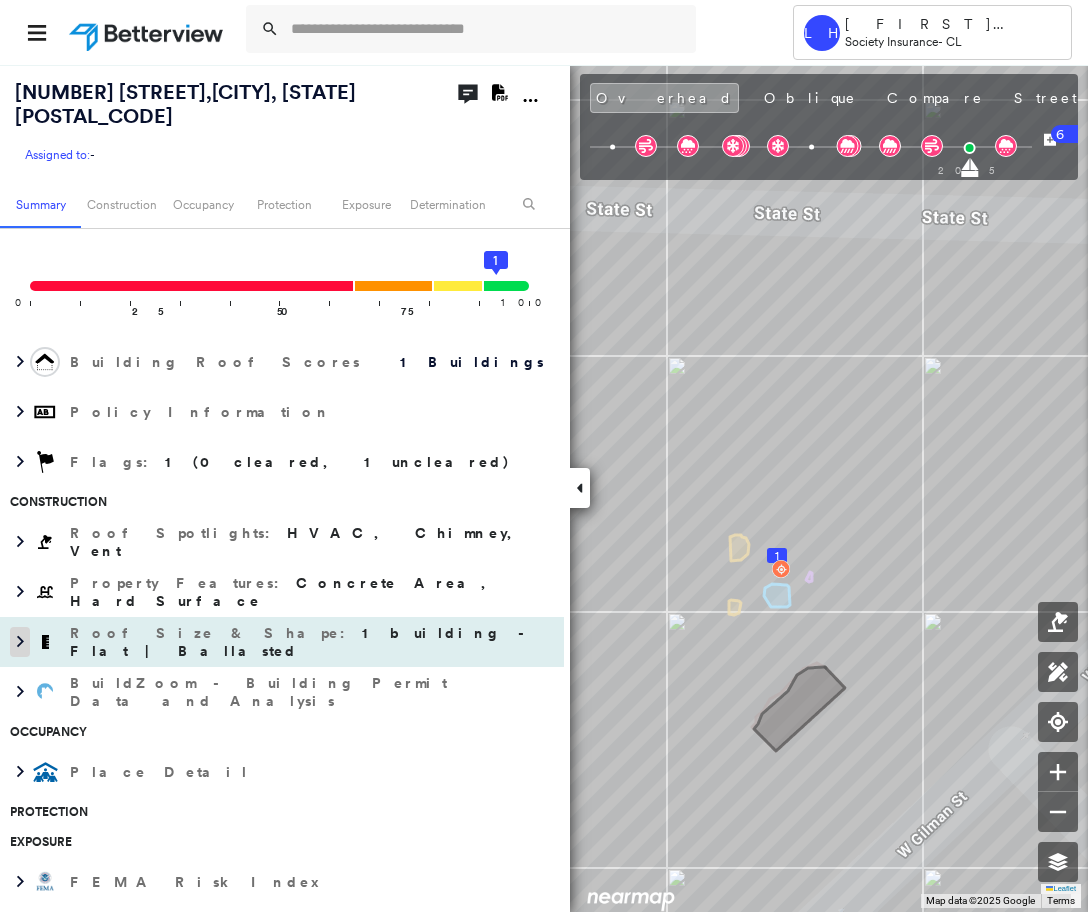 click 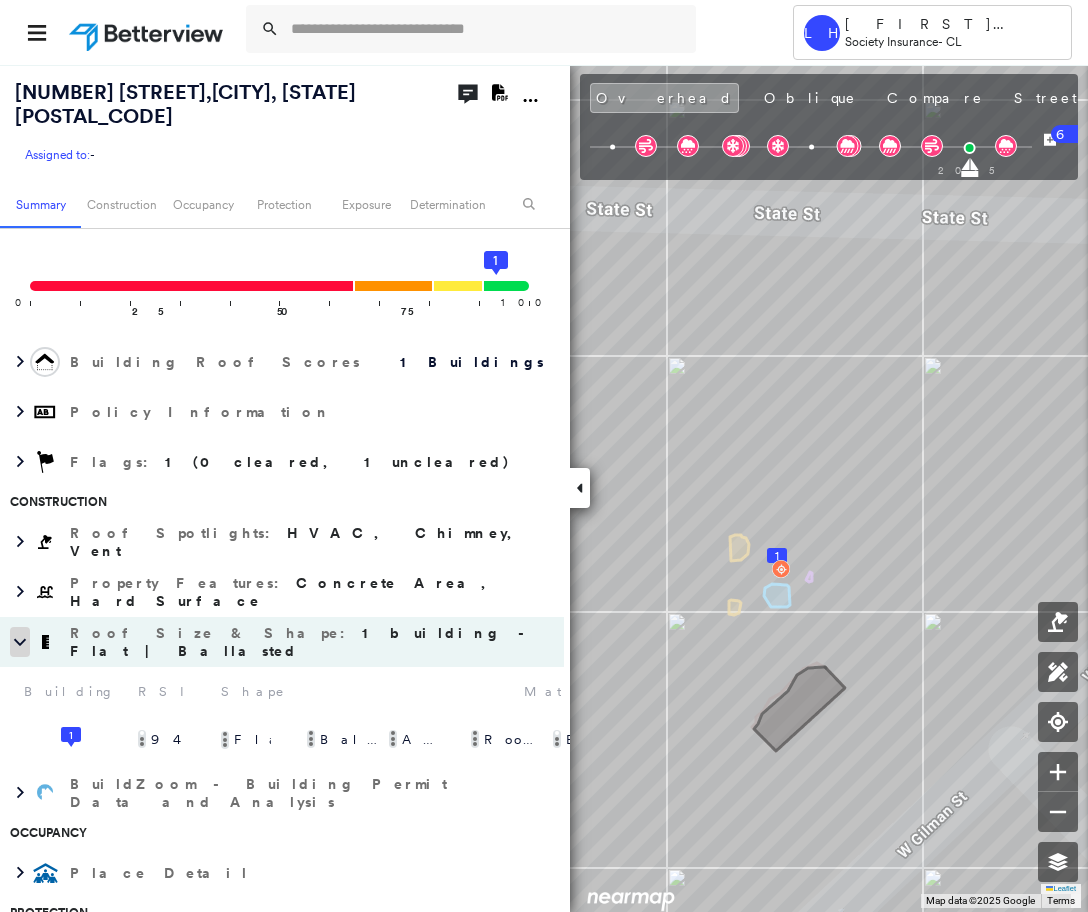 click 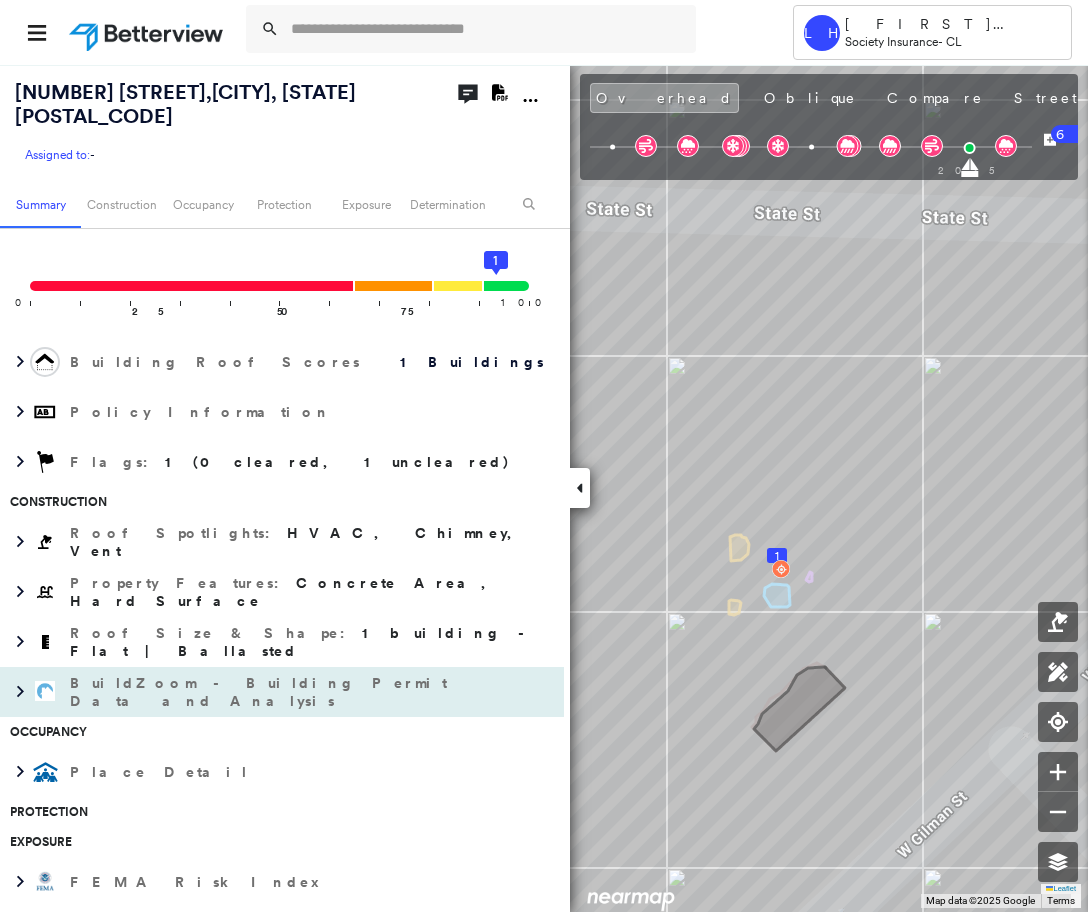 scroll, scrollTop: 300, scrollLeft: 0, axis: vertical 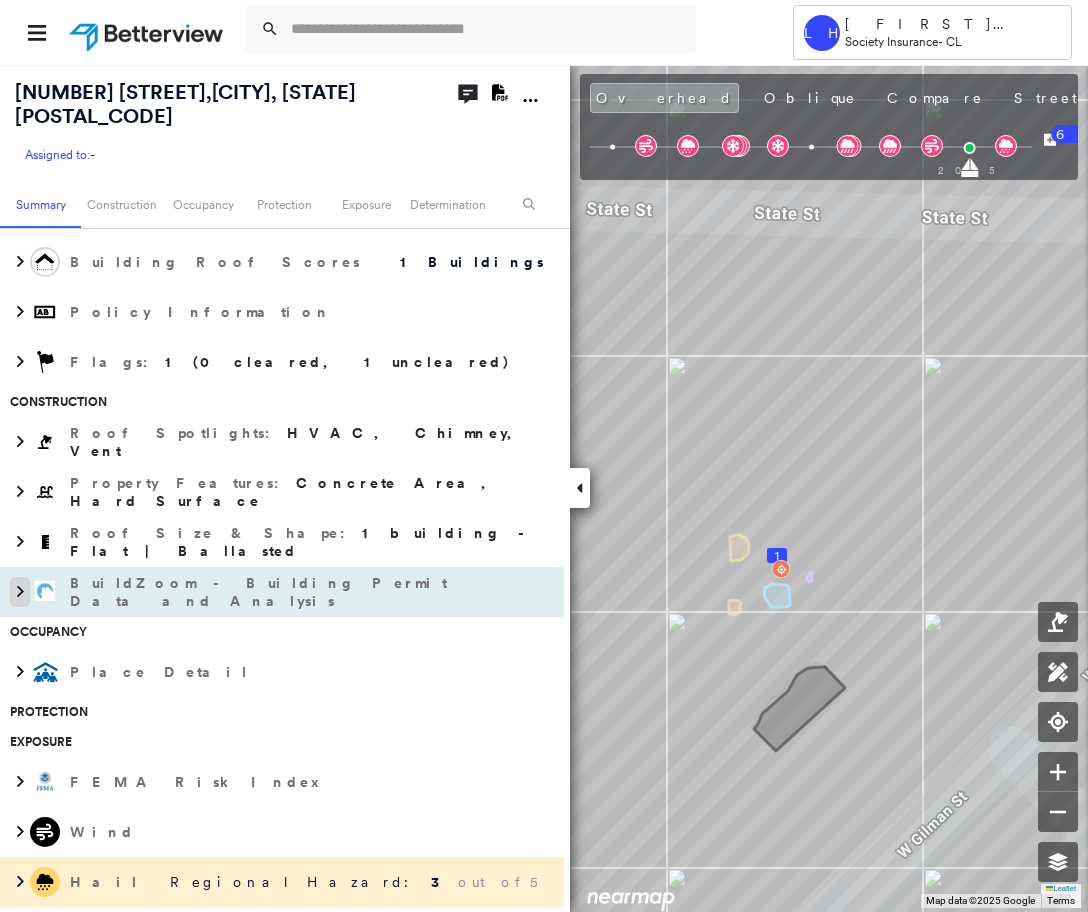 click at bounding box center [20, 592] 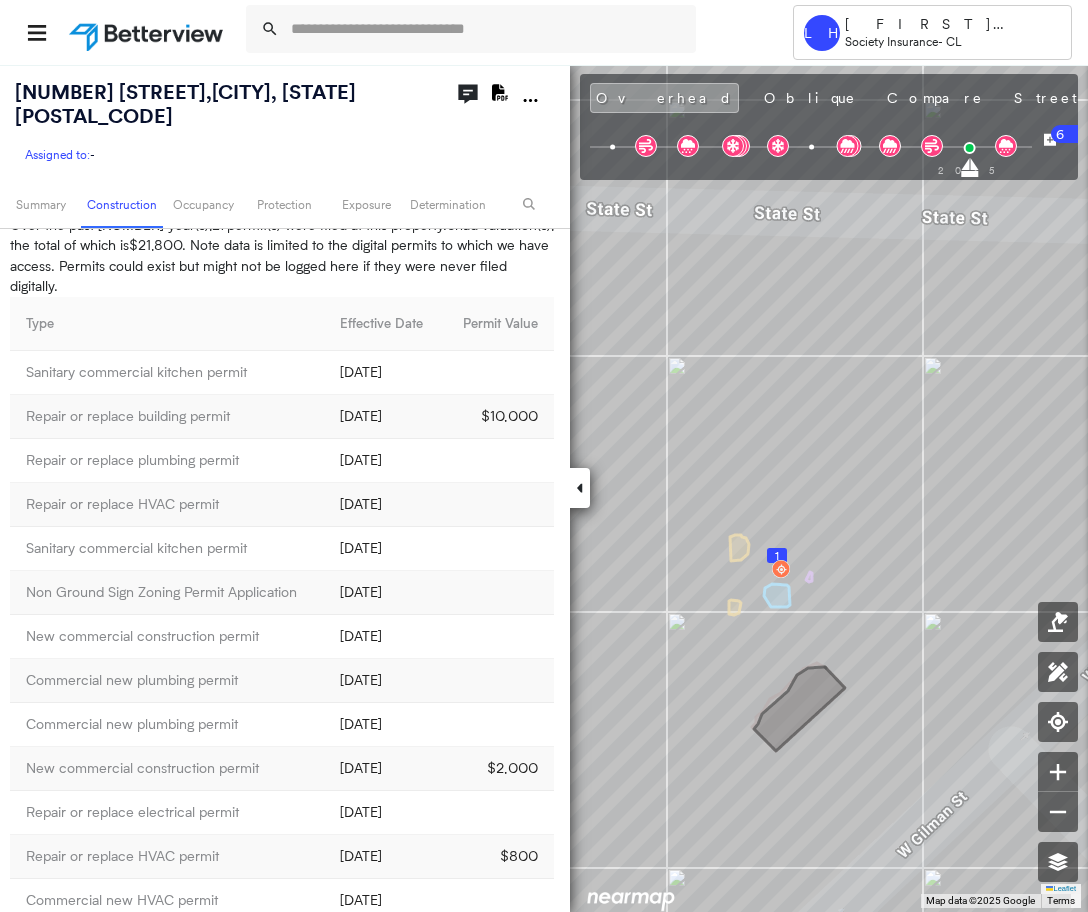scroll, scrollTop: 900, scrollLeft: 0, axis: vertical 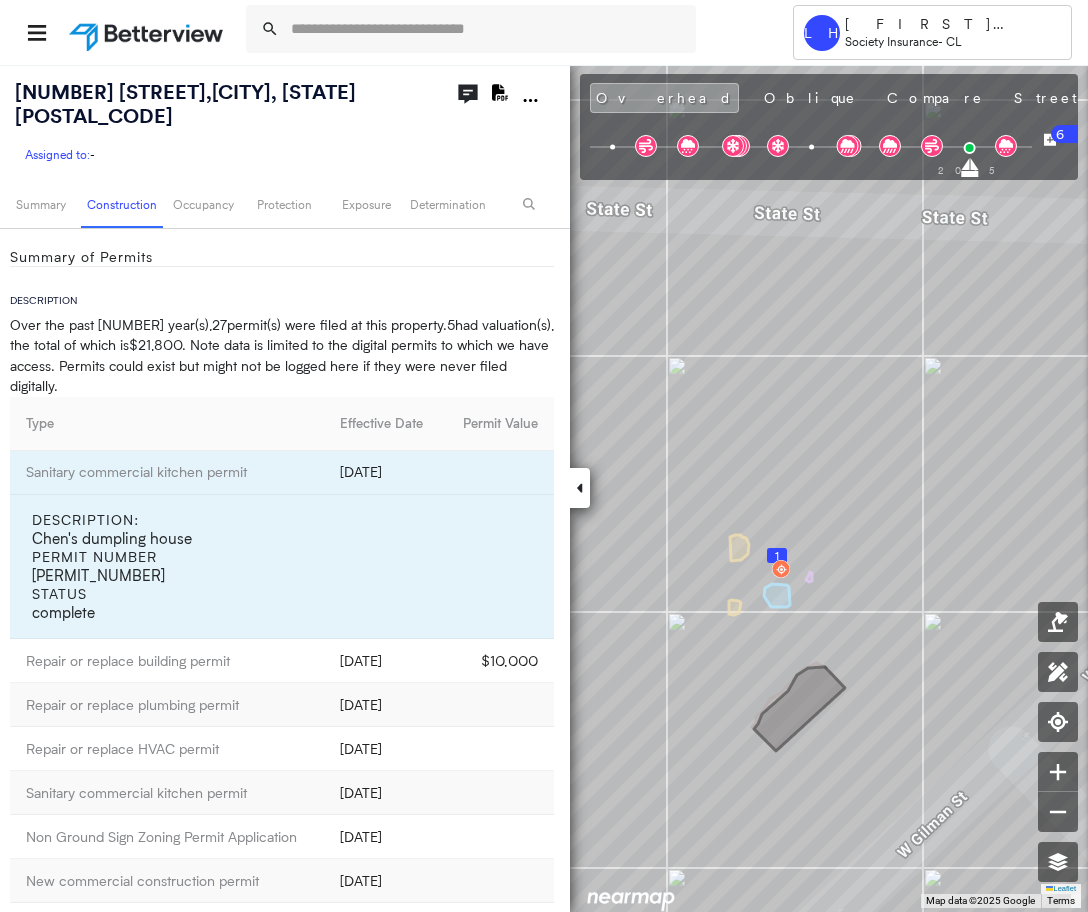 click on "Summary of Permits Description Over the past [NUMBER] year(s) , [NUMBER] permit(s) were filed at this property. [NUMBER] had valuation(s), the total of which is $[AMOUNT] . Note data is limited to the digital permits to which we have access. Permits could exist but might not be logged here if they were never filed digitally. Type Effective Date Permit Value Sanitary commercial kitchen permit [DATE] Description: [BUSINESS_NAME] Permit Number [PERMIT_NUMBER] Status complete Repair or replace building permit [DATE] $[AMOUNT] Repair or replace plumbing permit [DATE] Repair or replace HVAC permit [DATE] Sanitary commercial kitchen permit [DATE] Non Ground Sign Zoning Permit Application [DATE] New commercial construction permit [DATE] Commercial new plumbing permit [DATE] Commercial new plumbing permit [DATE] New commercial construction permit [DATE] $[AMOUNT] Repair or replace electrical permit [DATE] Repair or replace HVAC permit [DATE] $[AMOUNT] Commercial new HVAC permit [DATE]" at bounding box center (282, 1015) 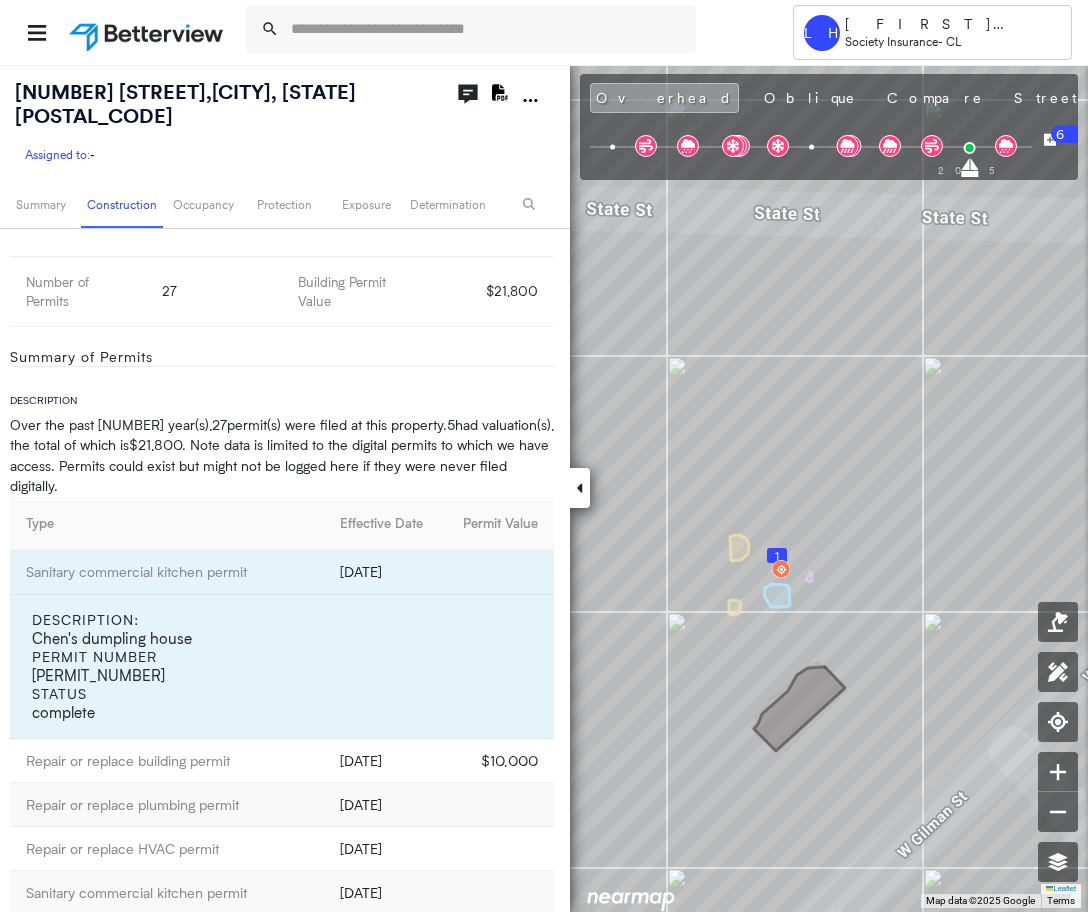 scroll, scrollTop: 600, scrollLeft: 0, axis: vertical 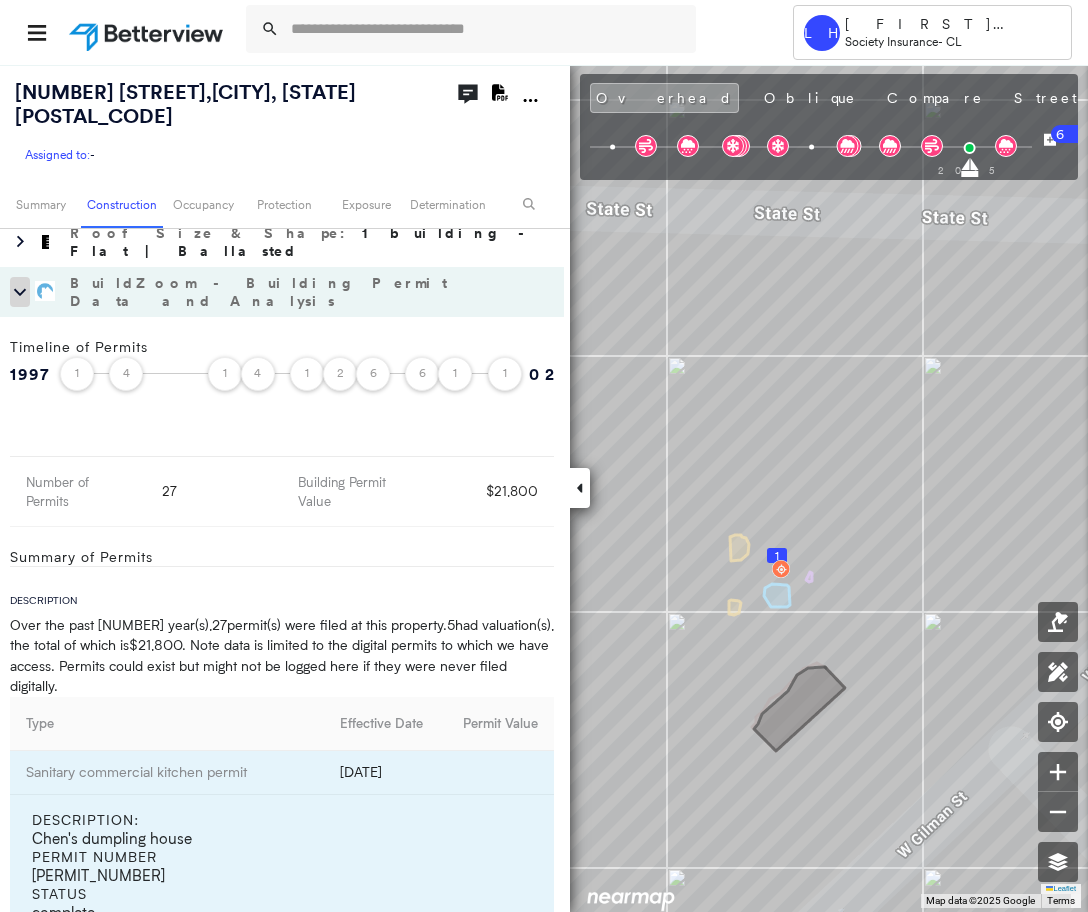 click 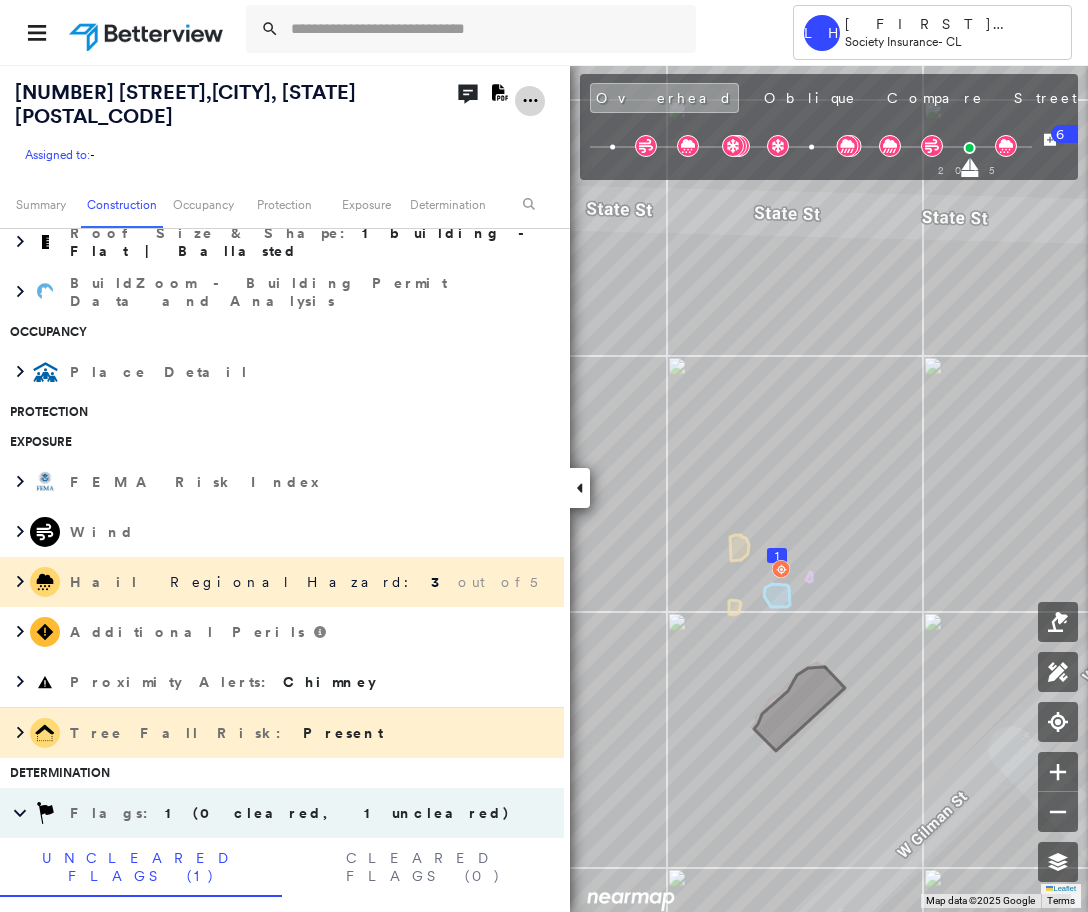 click 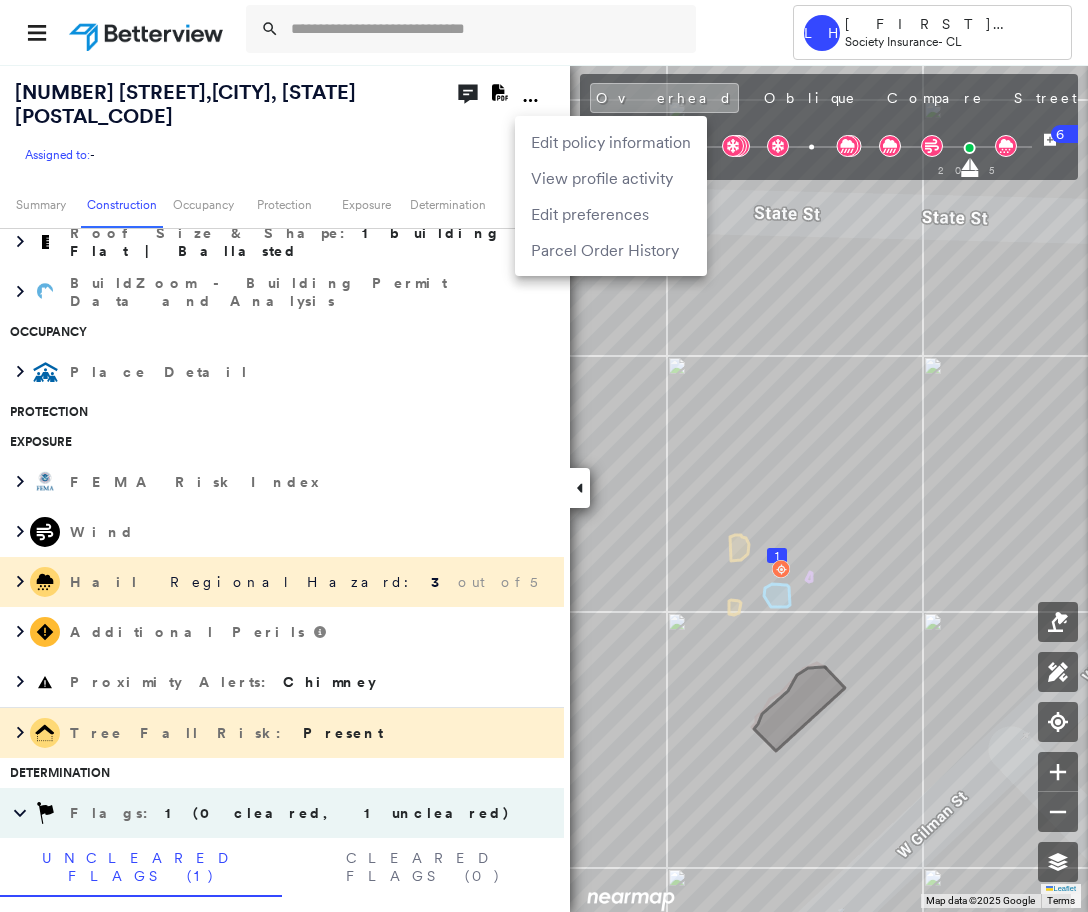 click at bounding box center [544, 456] 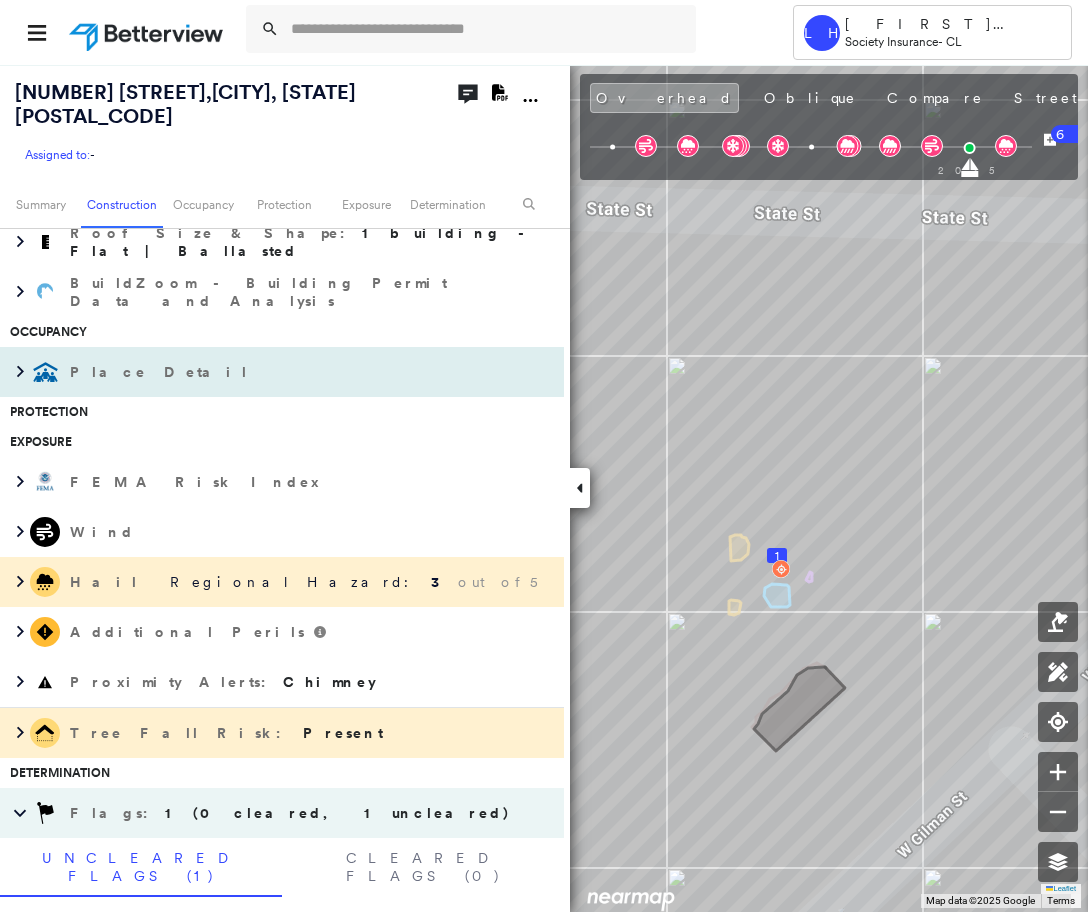 scroll, scrollTop: 0, scrollLeft: 0, axis: both 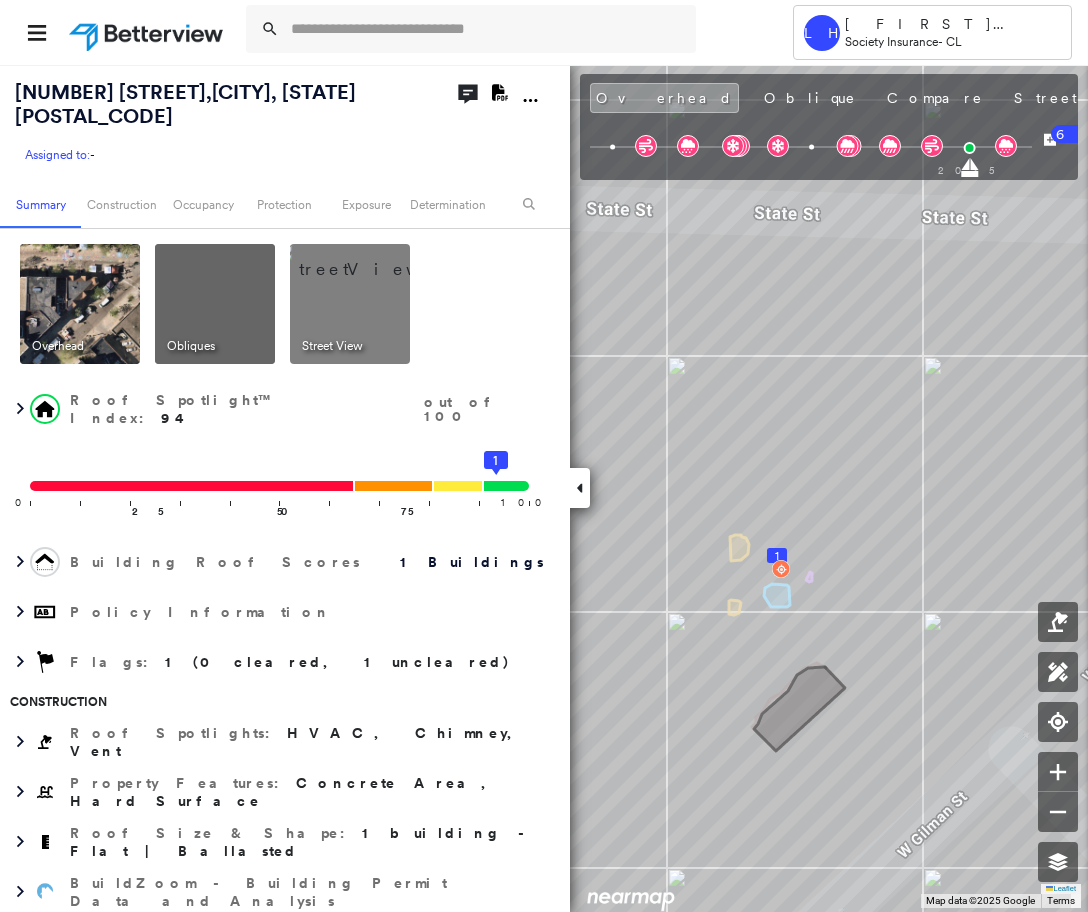 click on "[INITIAL] [FIRST] [LAST] Society Insurance - CL" at bounding box center [544, 32] 